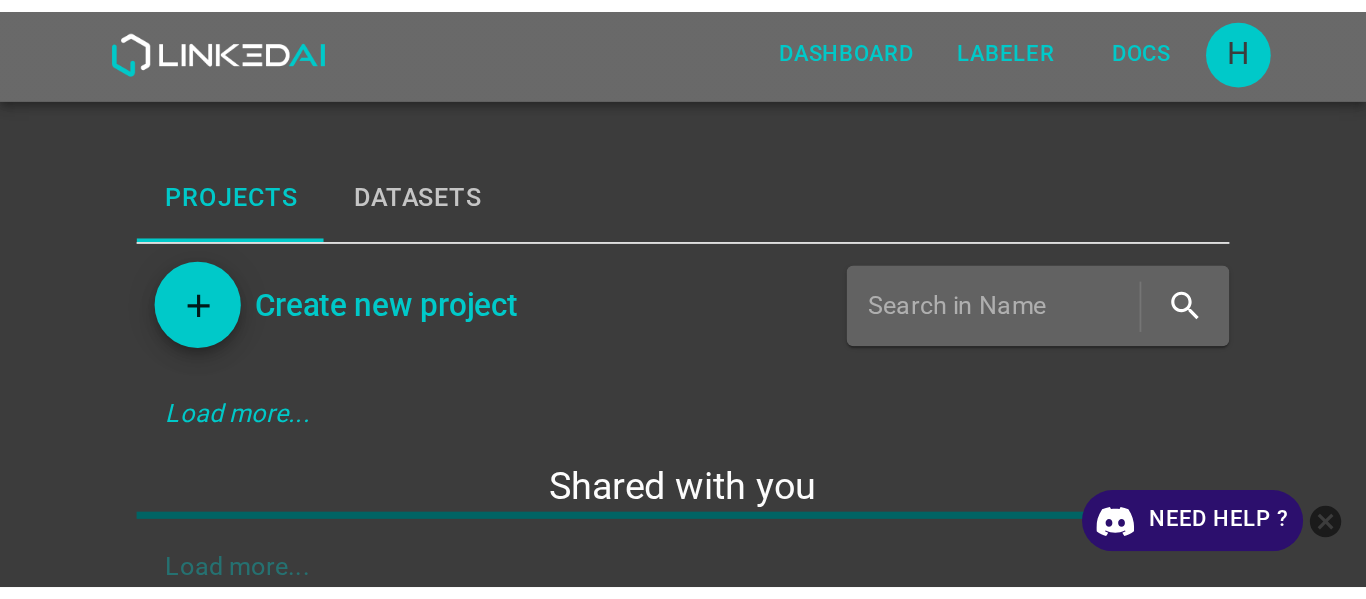scroll, scrollTop: 0, scrollLeft: 0, axis: both 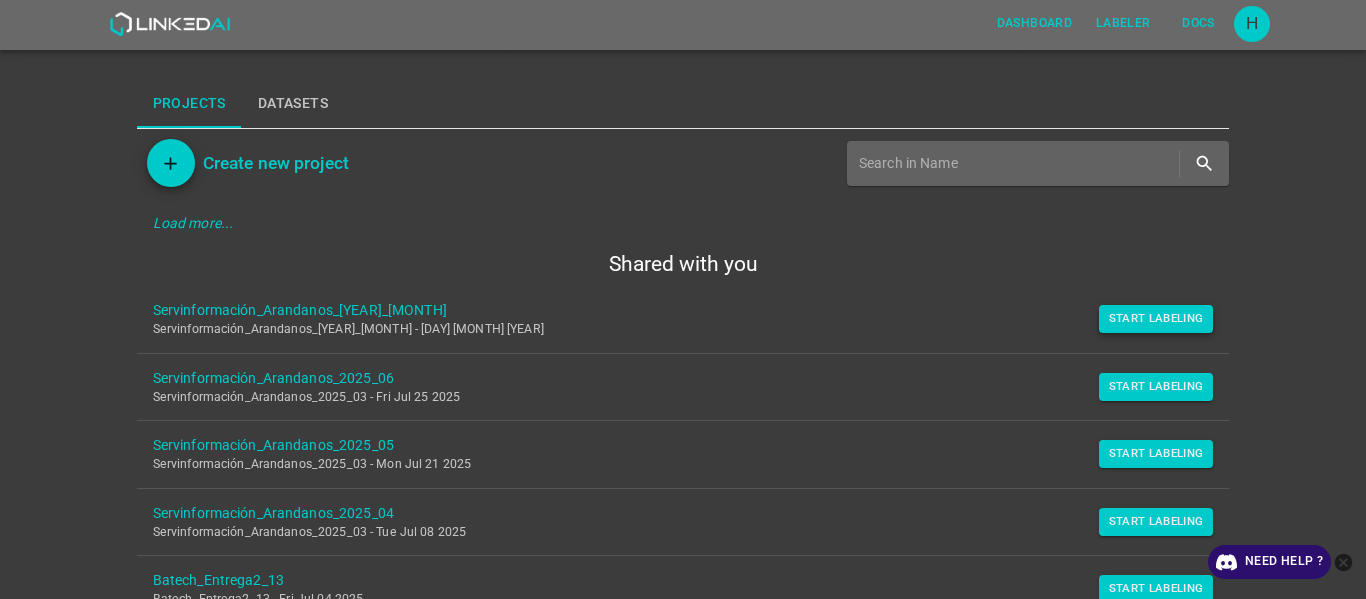 click on "Start Labeling" at bounding box center (1156, 319) 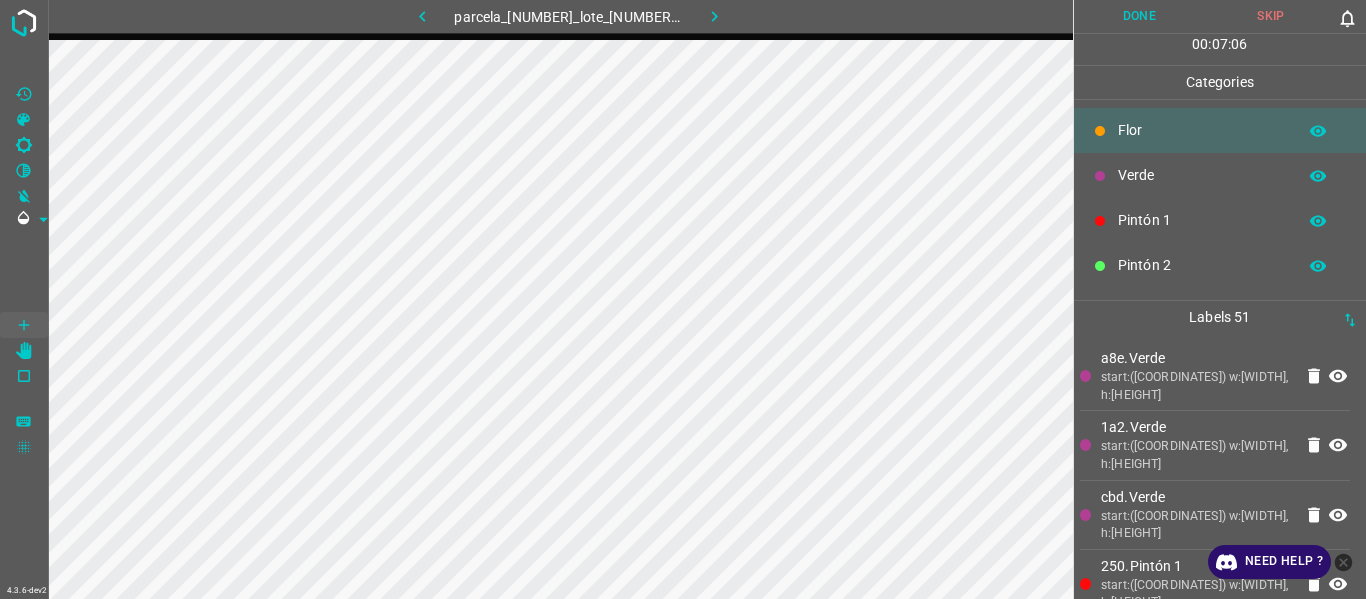 drag, startPoint x: 1180, startPoint y: 398, endPoint x: 1156, endPoint y: 400, distance: 24.083189 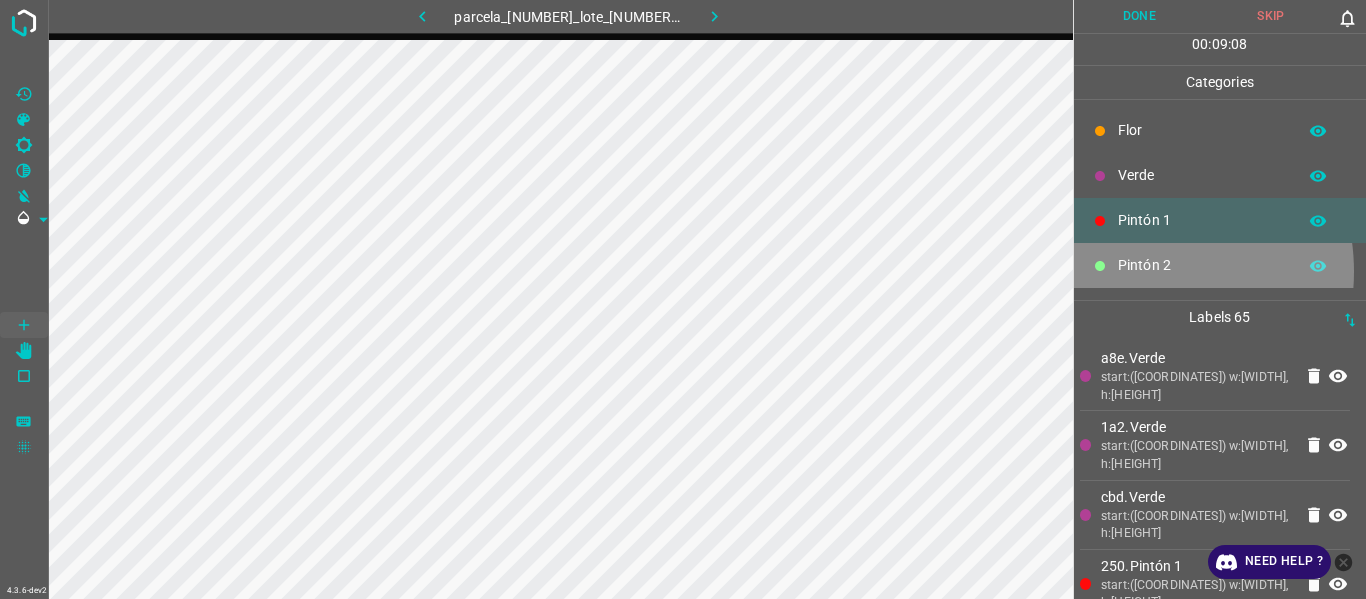 click on "Pintón 2" at bounding box center [1202, 265] 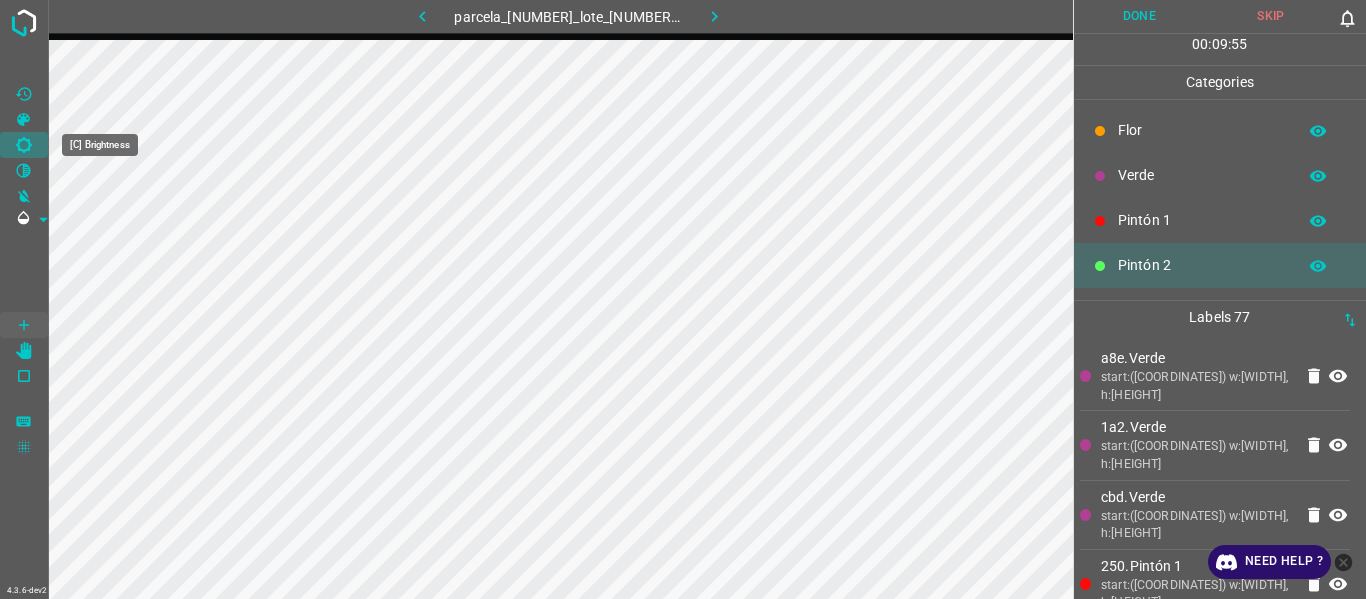 click 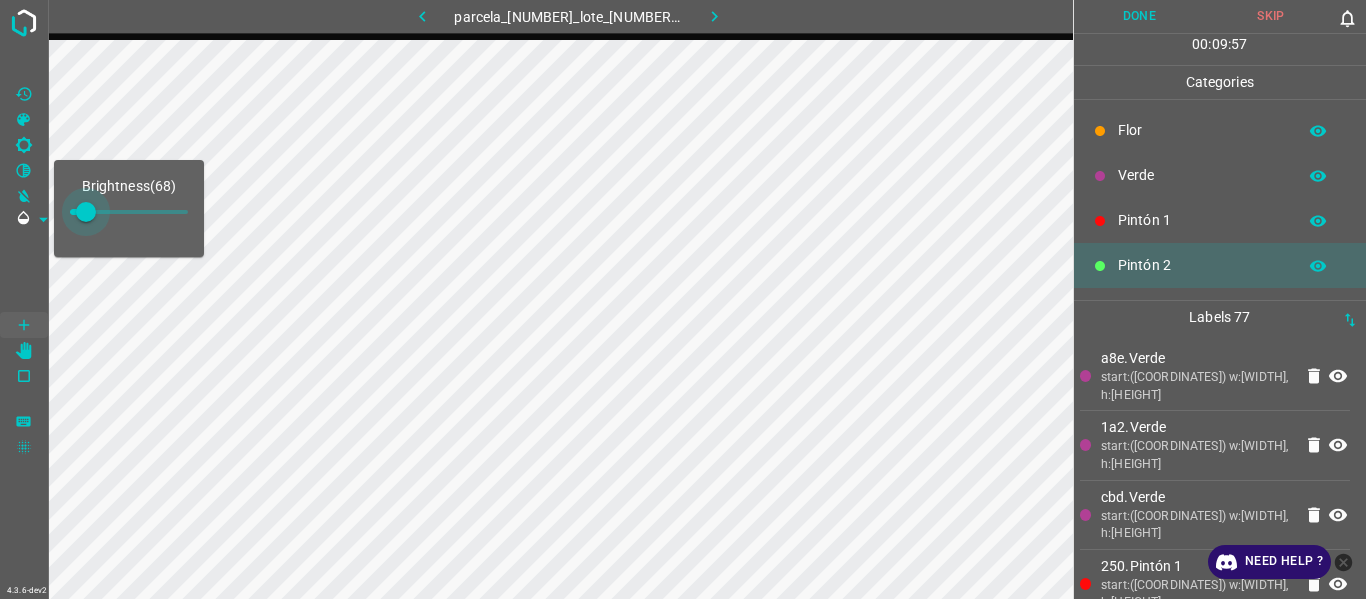 type on "76" 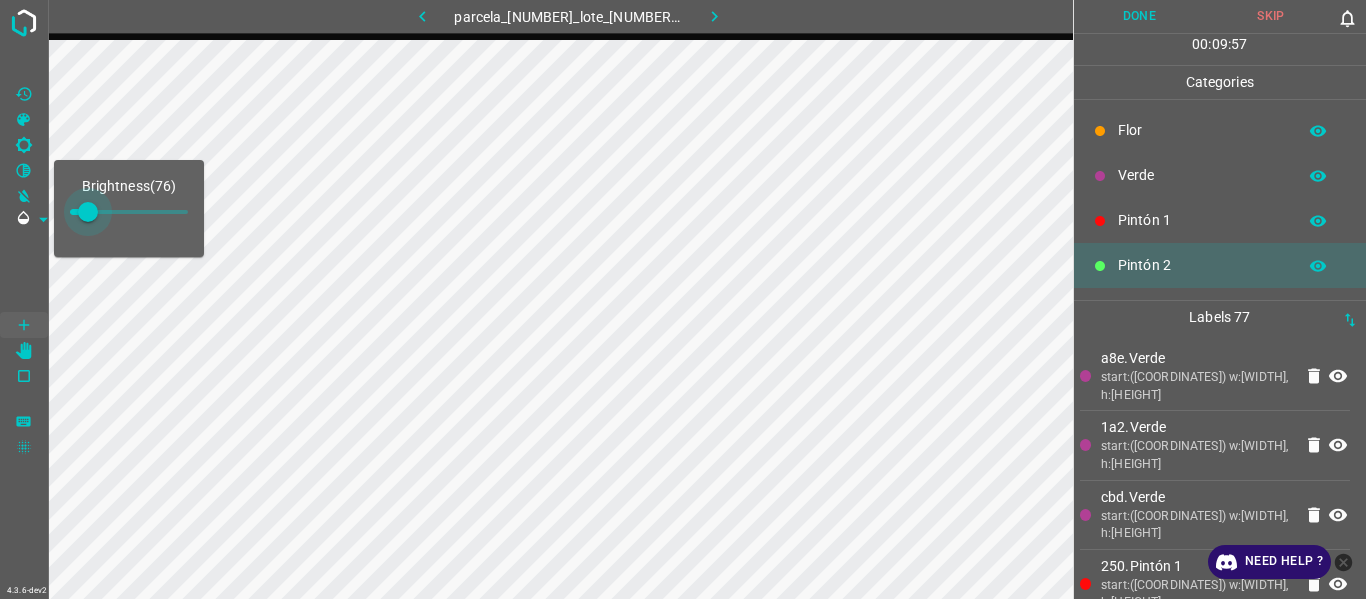click at bounding box center [88, 212] 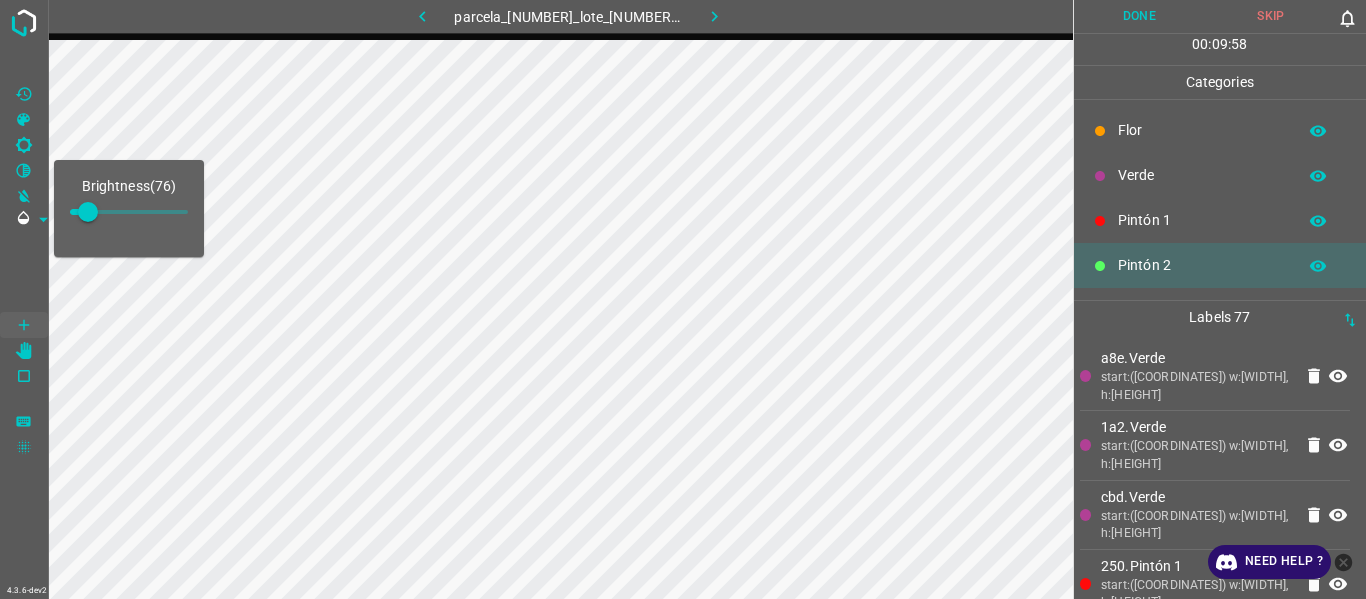 click on "start:([COORDINATES])
w:[WIDTH], h:[HEIGHT]" at bounding box center (1196, 455) 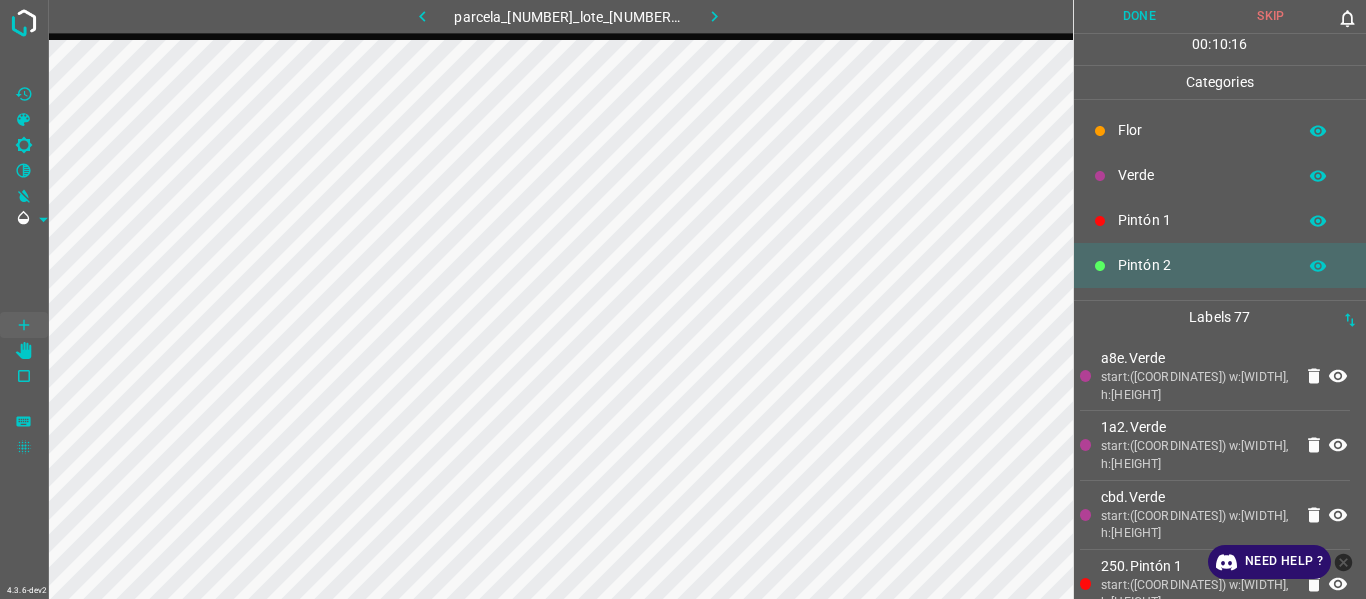 click on "start:([COORDINATES])
w:[WIDTH], h:[HEIGHT]" at bounding box center (1196, 455) 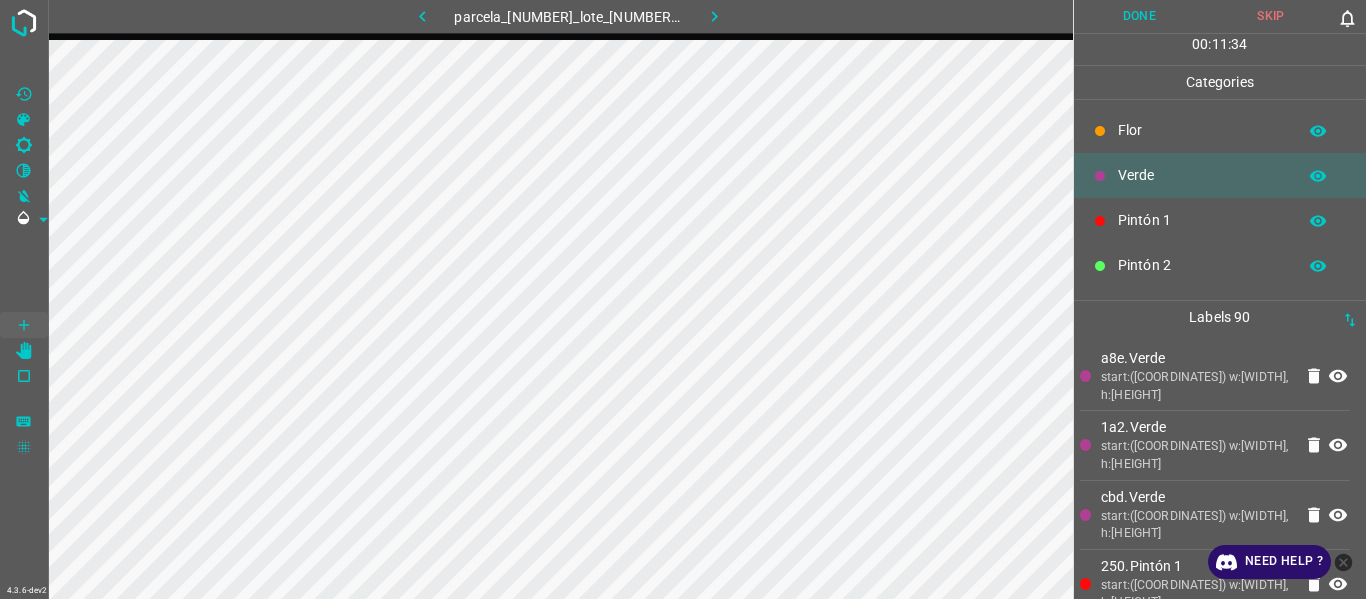 click on "1a2.Verde" at bounding box center [1215, 445] 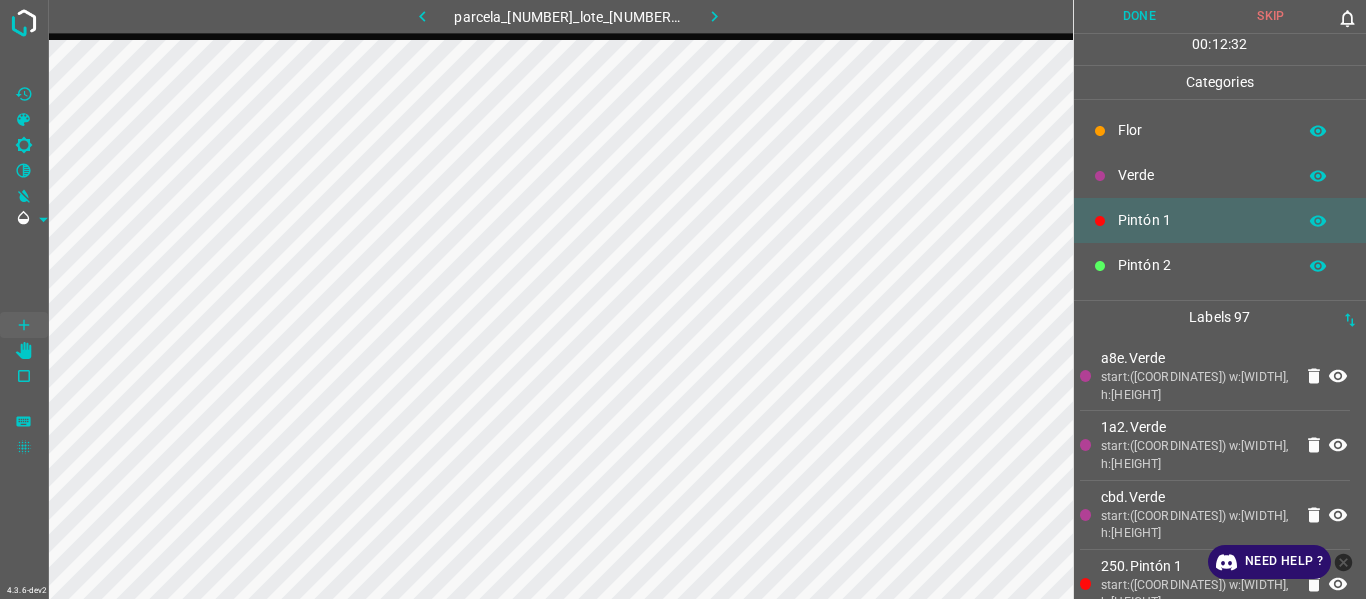 drag, startPoint x: 1237, startPoint y: 455, endPoint x: 1157, endPoint y: 451, distance: 80.09994 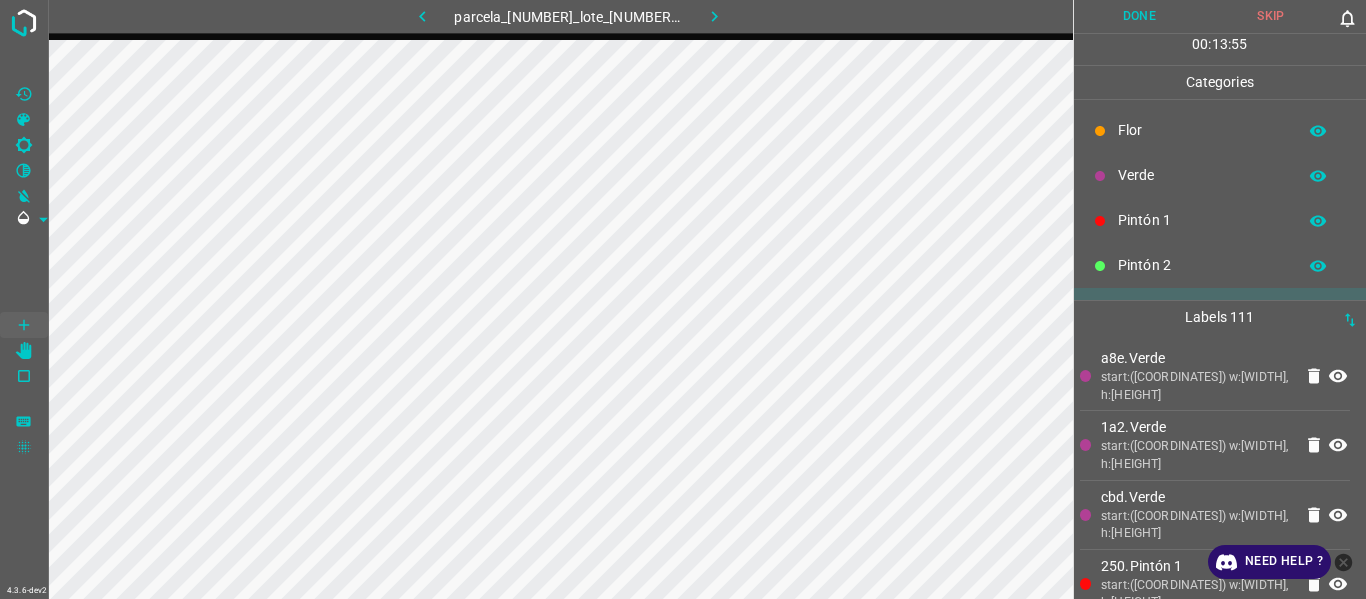 drag, startPoint x: 1143, startPoint y: 355, endPoint x: 1105, endPoint y: 323, distance: 49.67897 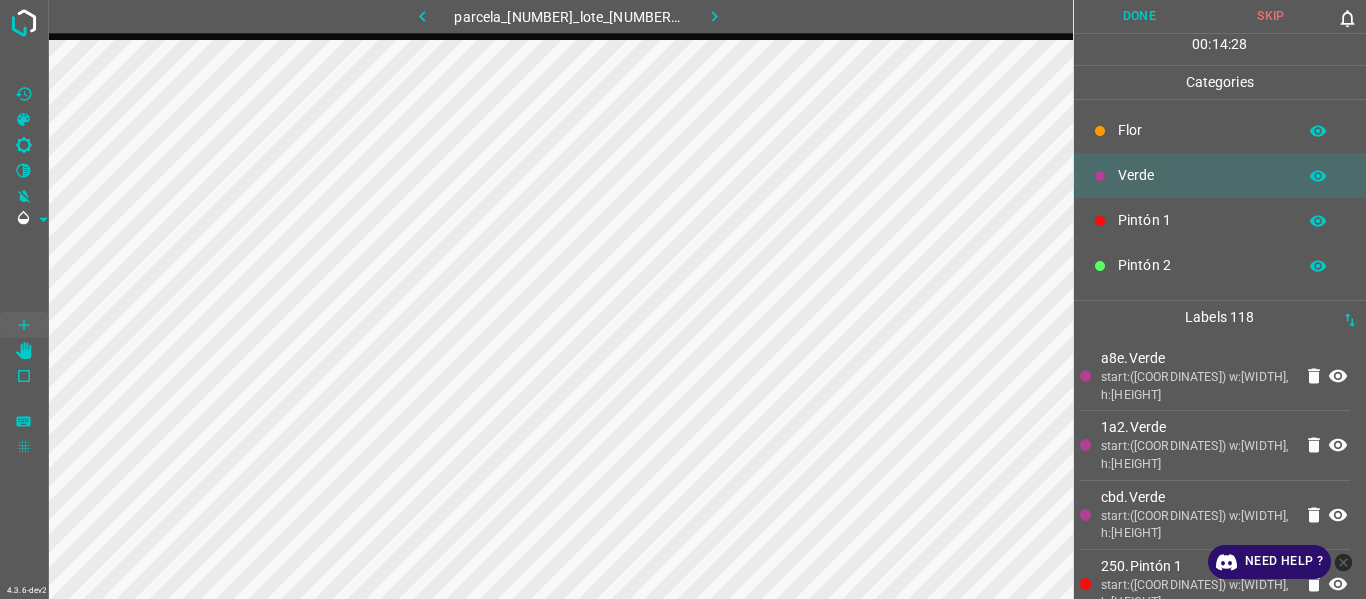 scroll, scrollTop: 176, scrollLeft: 0, axis: vertical 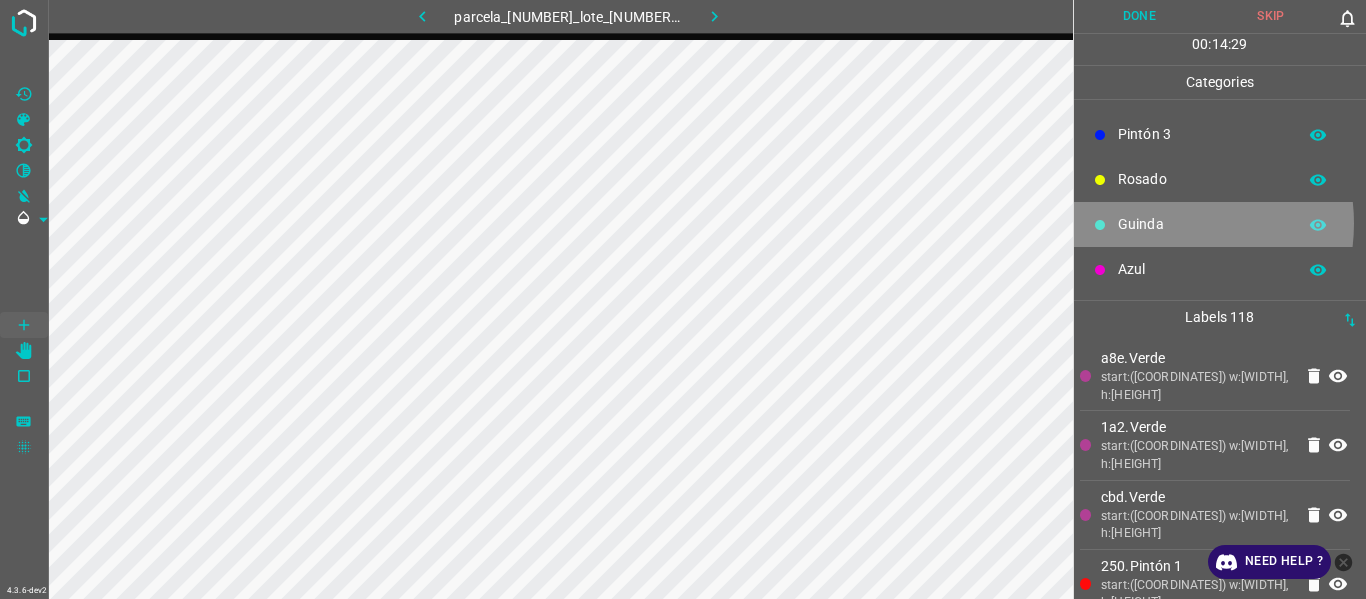 click on "Guinda" at bounding box center [1202, 224] 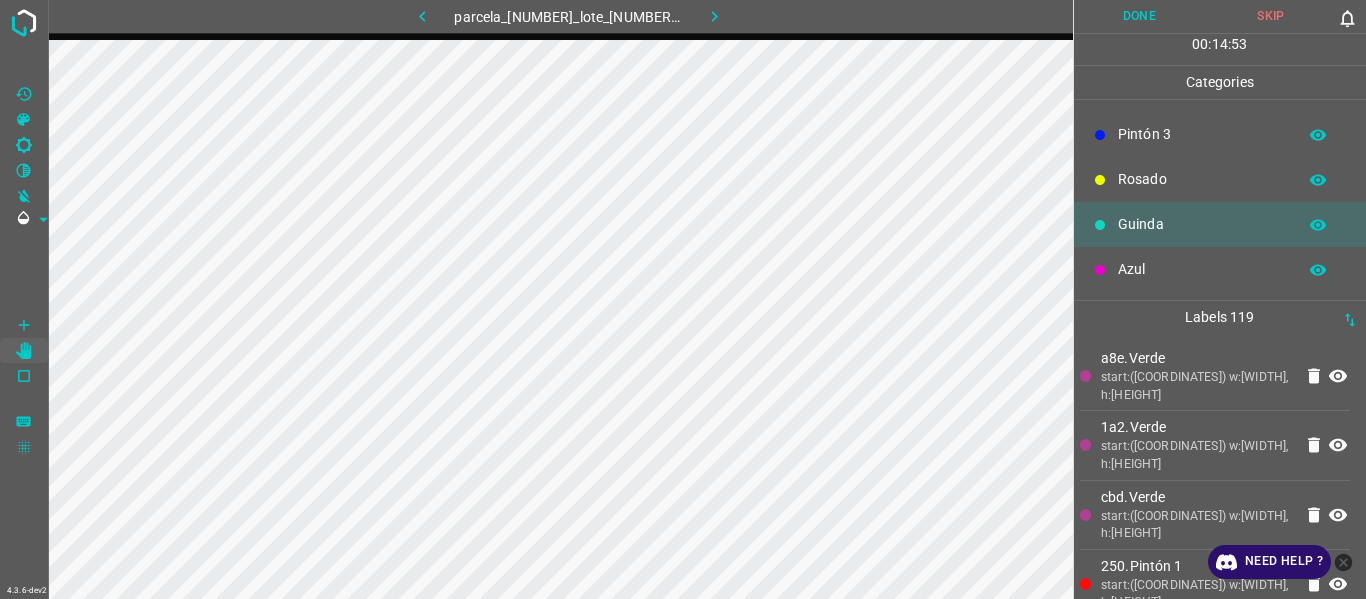click on "start:([COORDINATES])
w:[WIDTH], h:[HEIGHT]" at bounding box center [1196, 455] 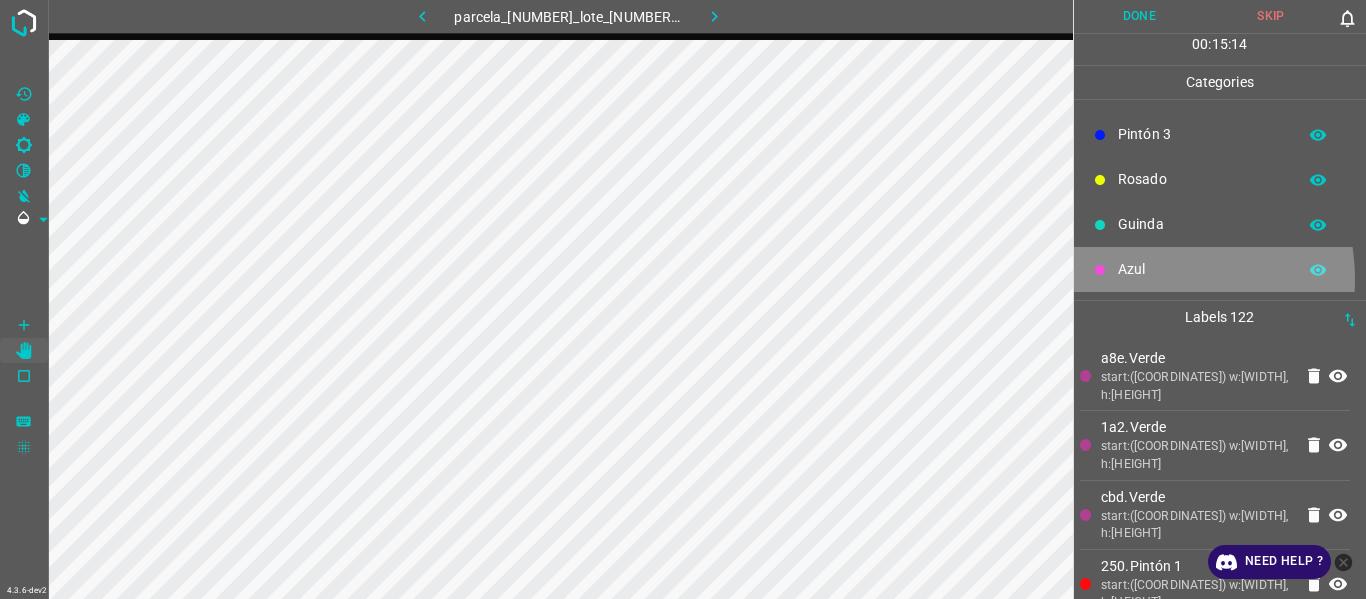 drag, startPoint x: 1139, startPoint y: 279, endPoint x: 1085, endPoint y: 293, distance: 55.7853 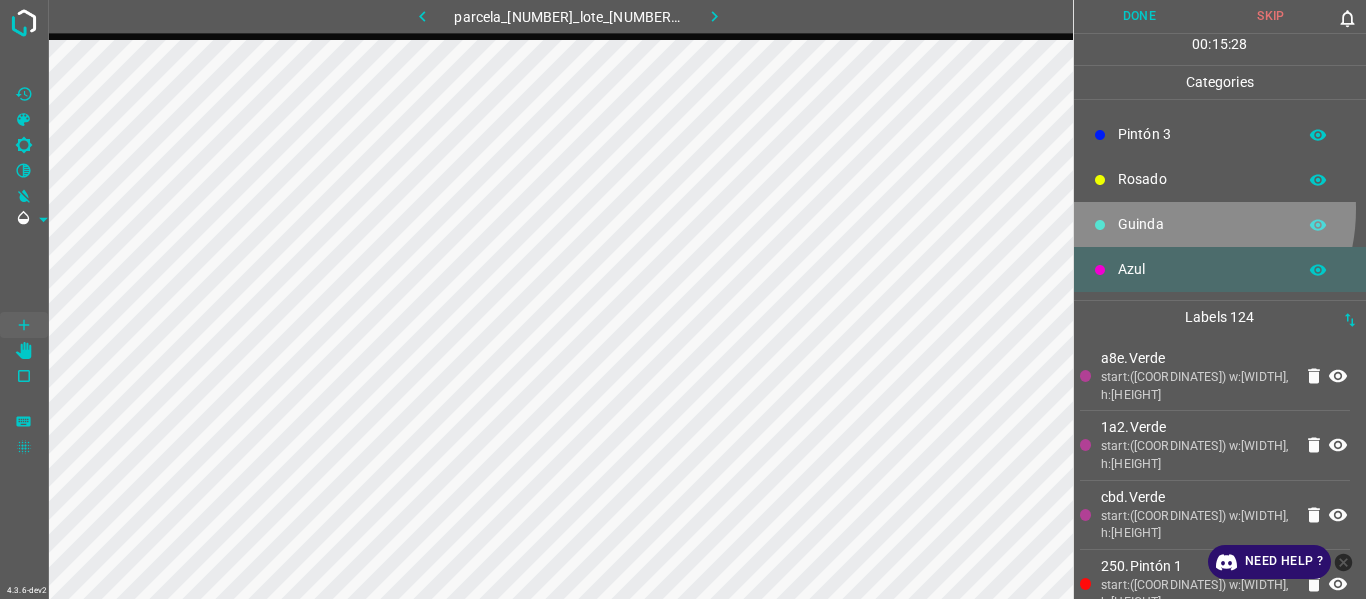 drag, startPoint x: 1163, startPoint y: 209, endPoint x: 1153, endPoint y: 211, distance: 10.198039 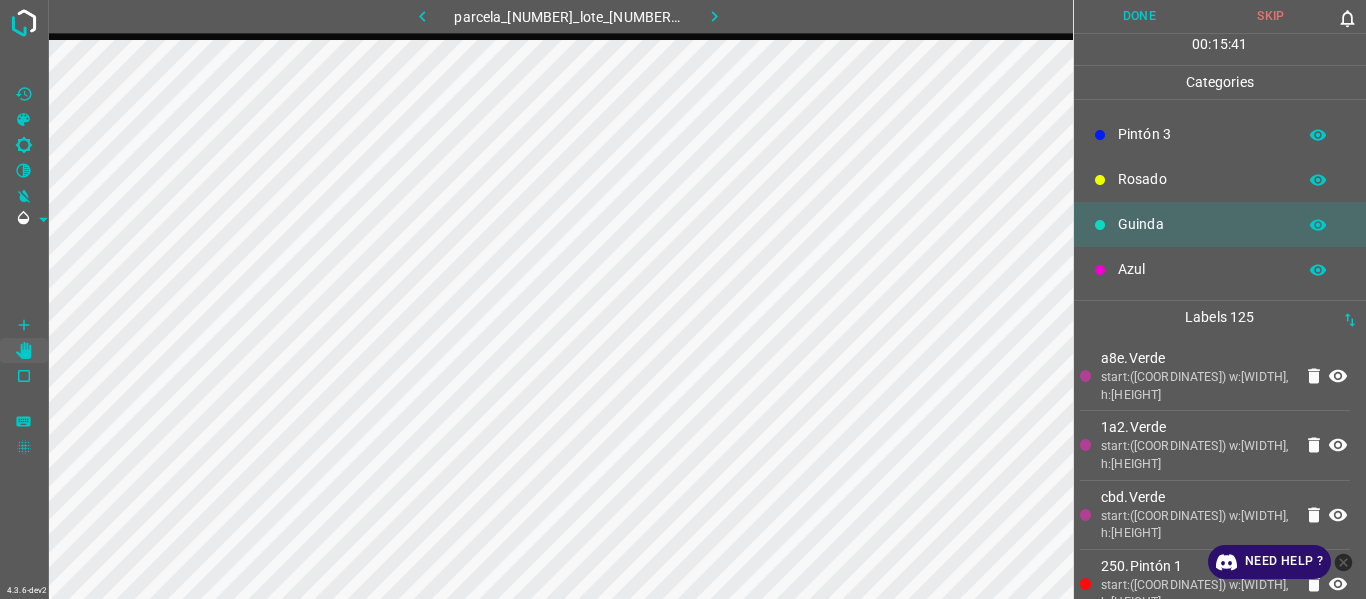click on "1a2.Verde" at bounding box center [1215, 445] 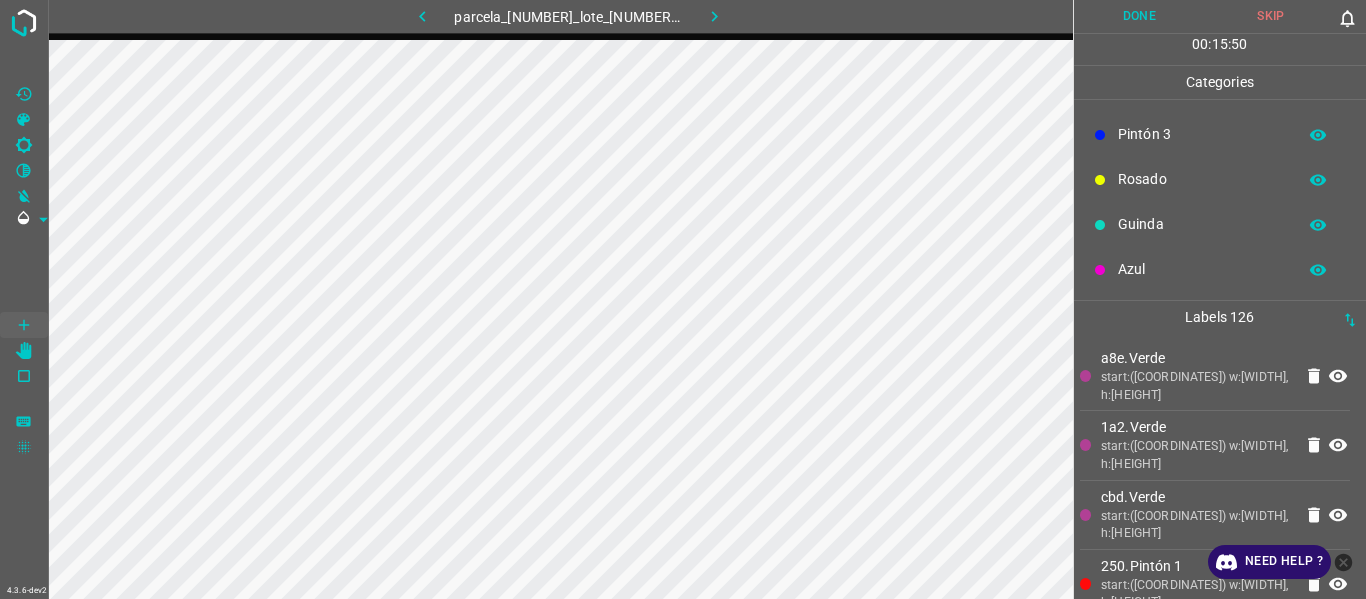 click 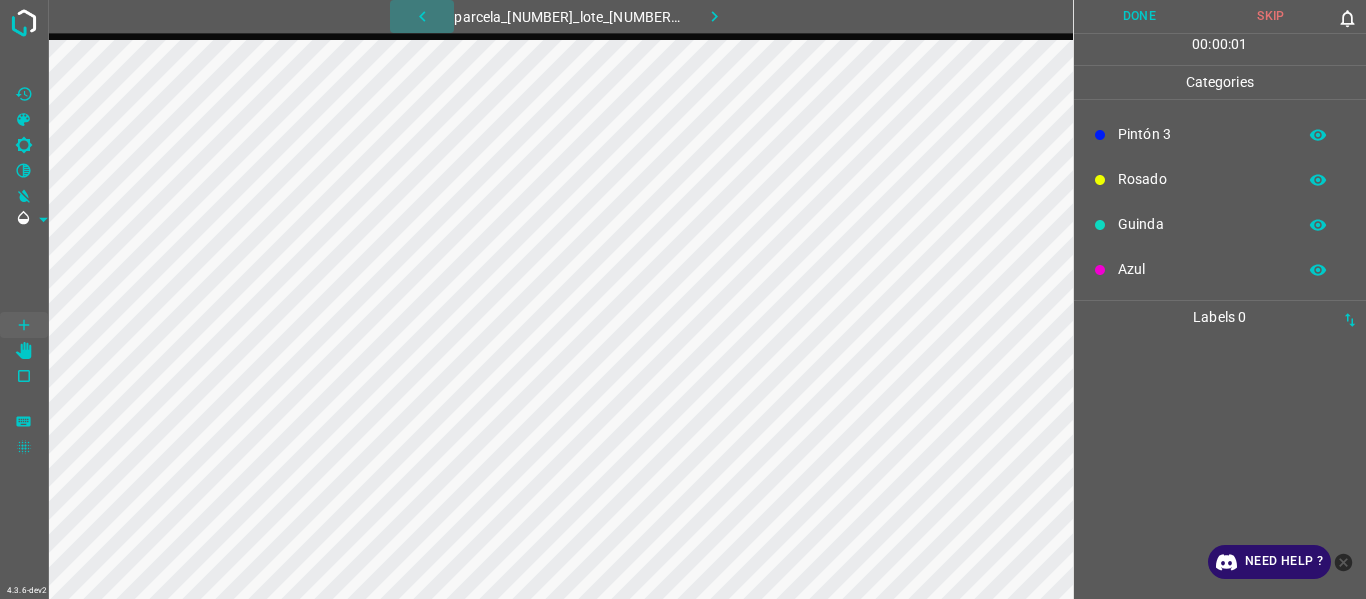 click 